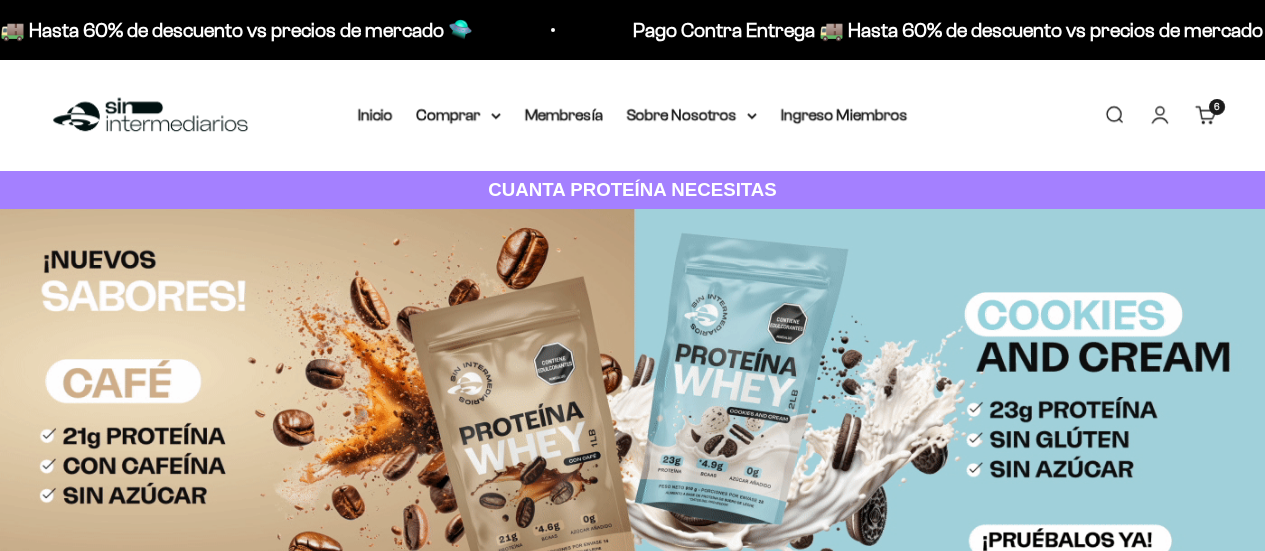 click on "Carrito
6 artículos
6" at bounding box center [1206, 115] 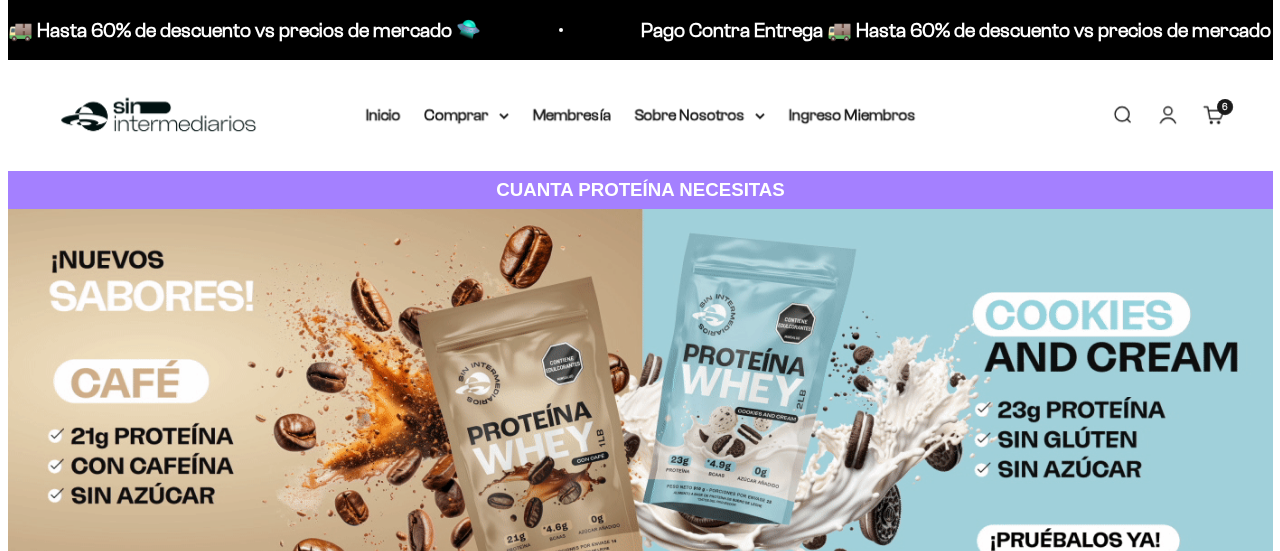 scroll, scrollTop: 0, scrollLeft: 0, axis: both 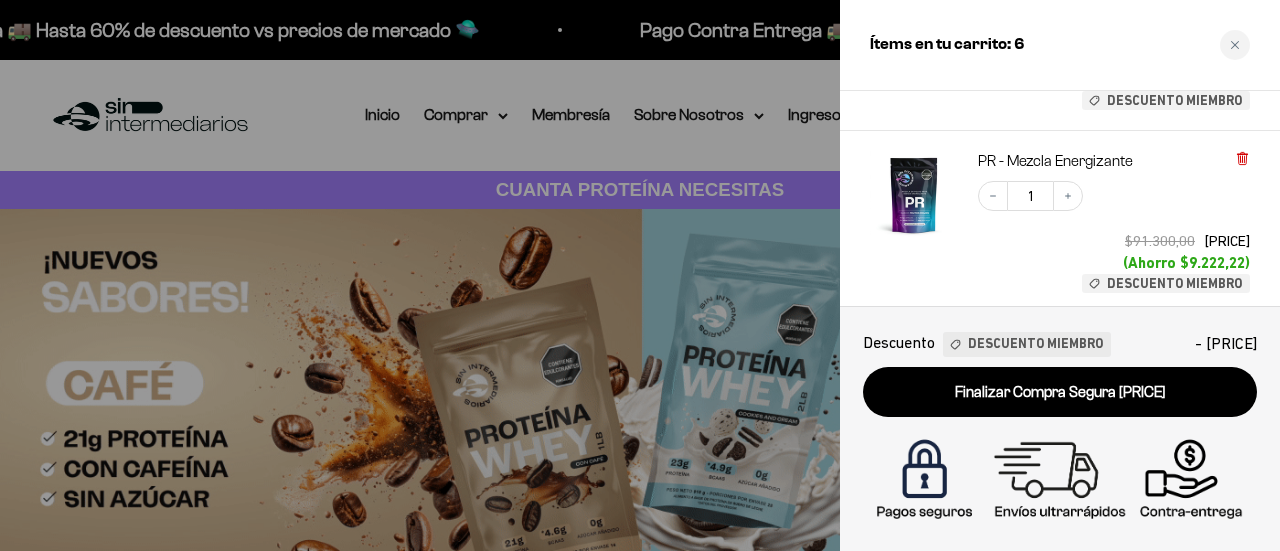 click 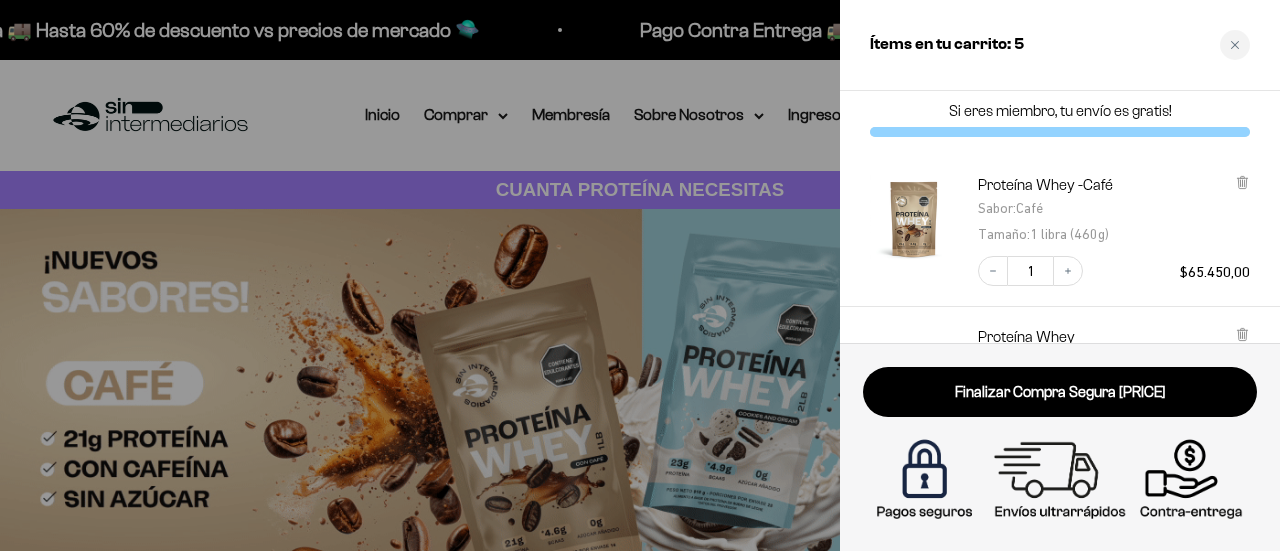 scroll, scrollTop: 0, scrollLeft: 0, axis: both 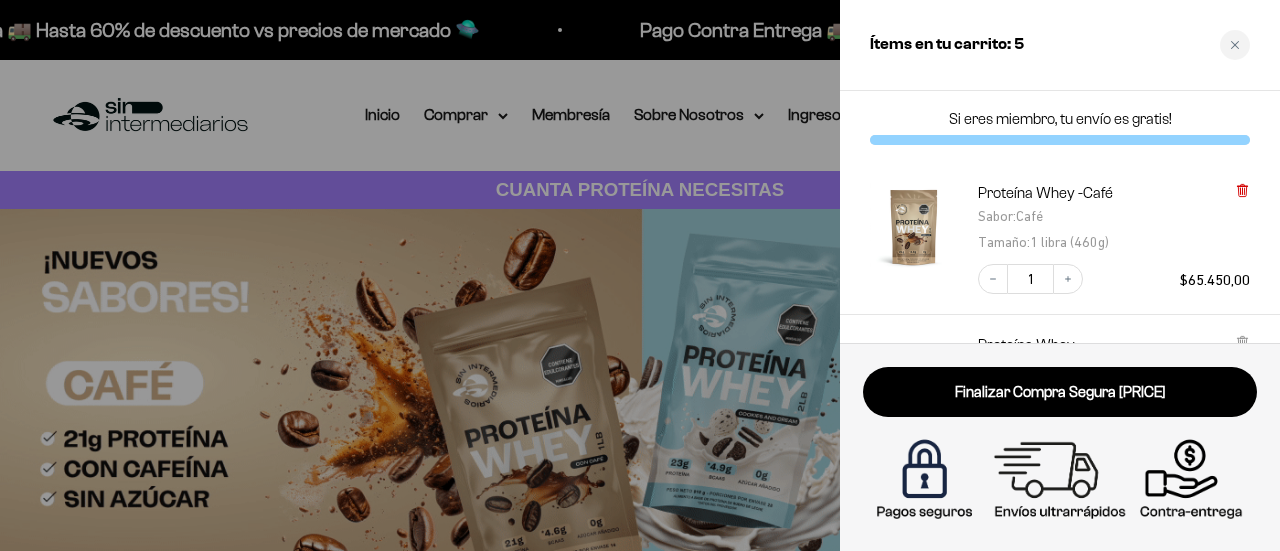 click 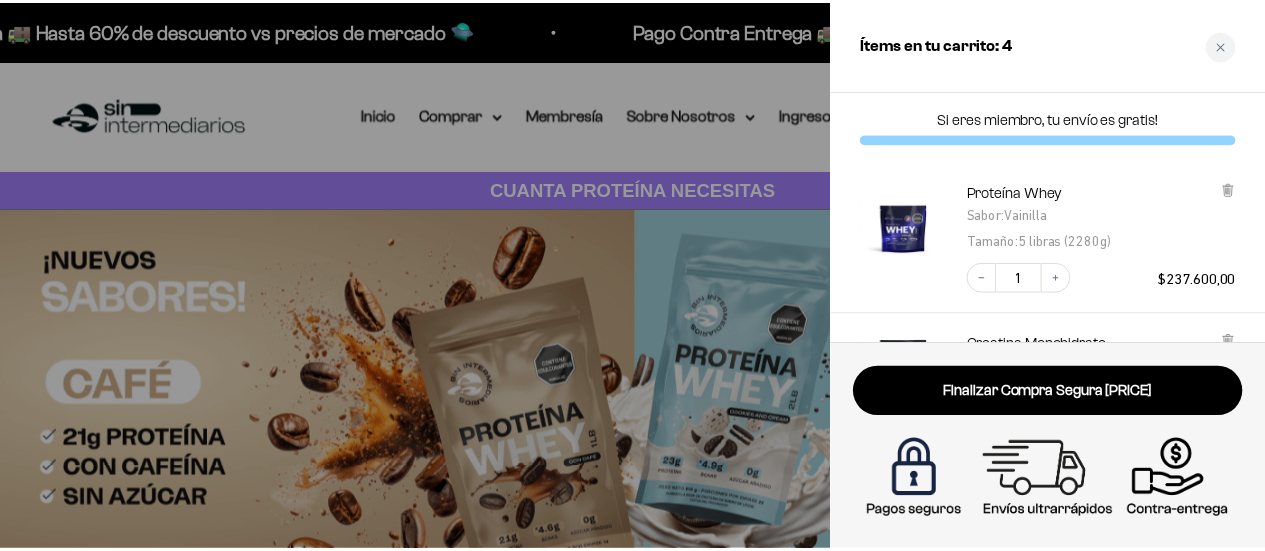 scroll, scrollTop: 0, scrollLeft: 0, axis: both 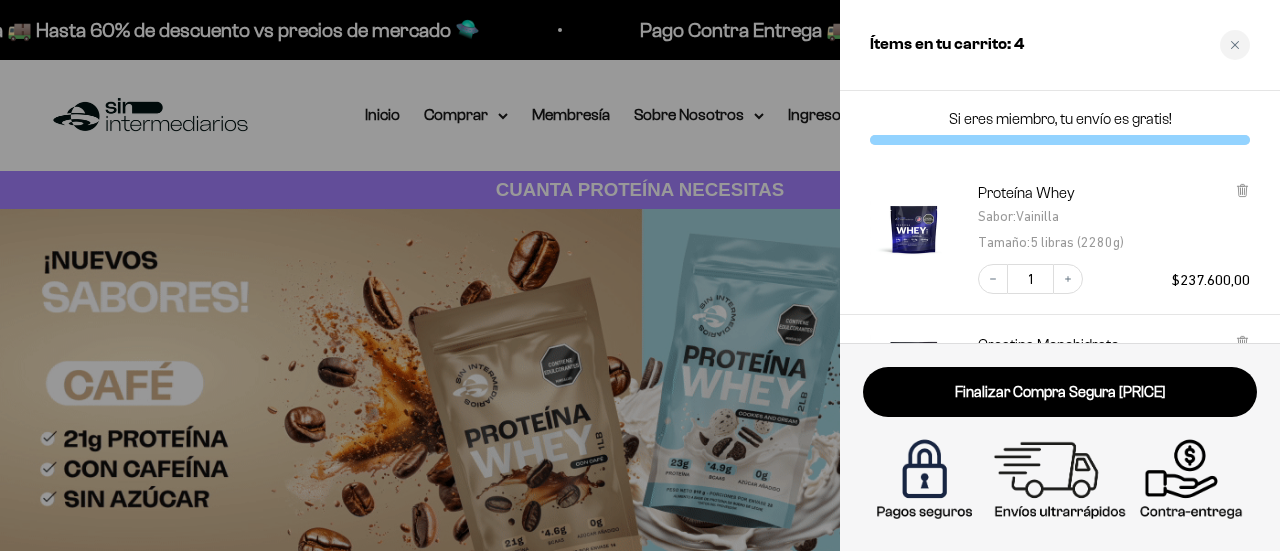 click at bounding box center (640, 275) 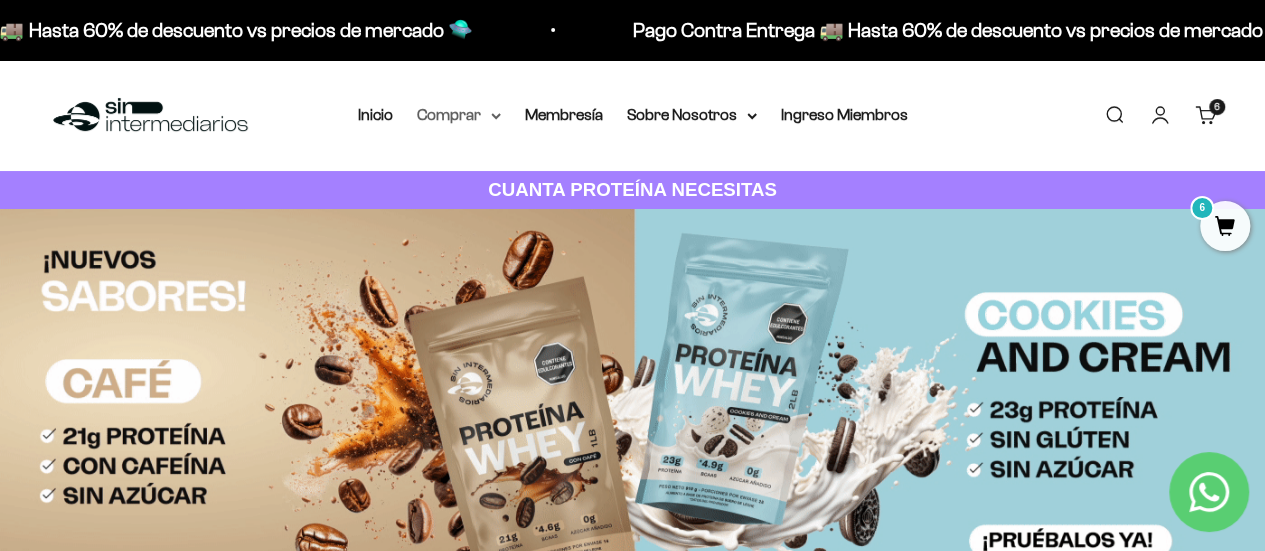 click on "Comprar" at bounding box center [459, 115] 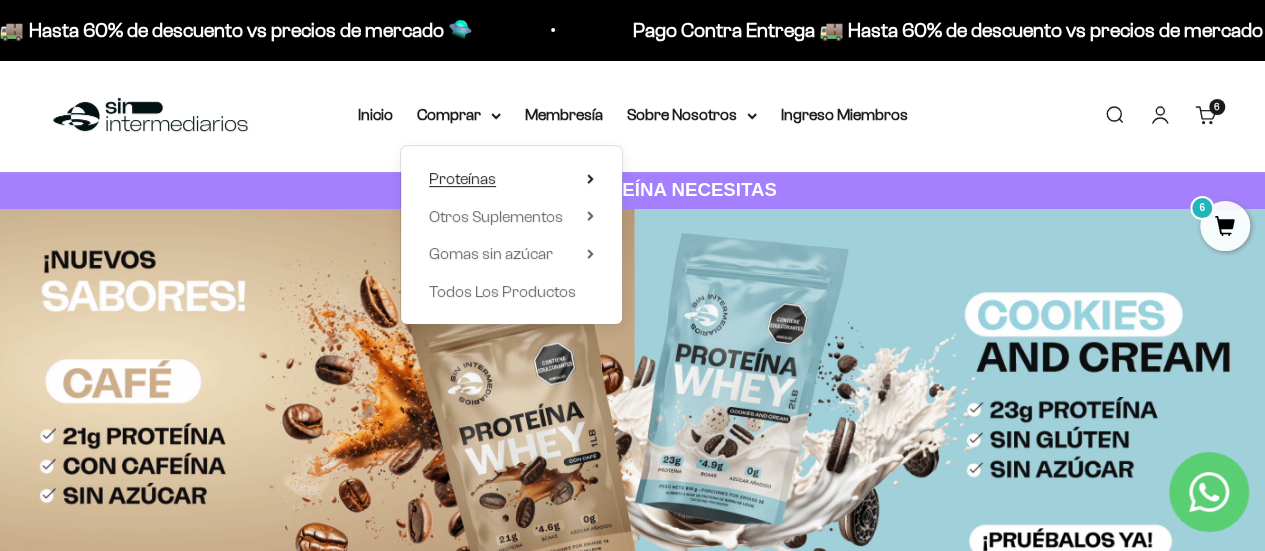 click on "Proteínas" at bounding box center [462, 178] 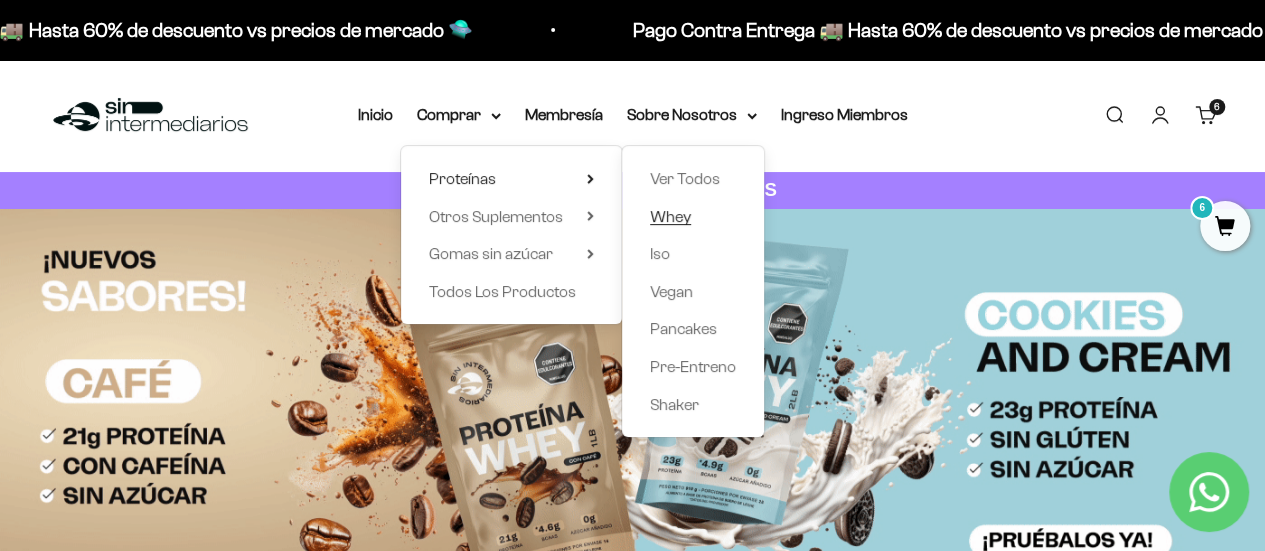 click on "Whey" at bounding box center [693, 217] 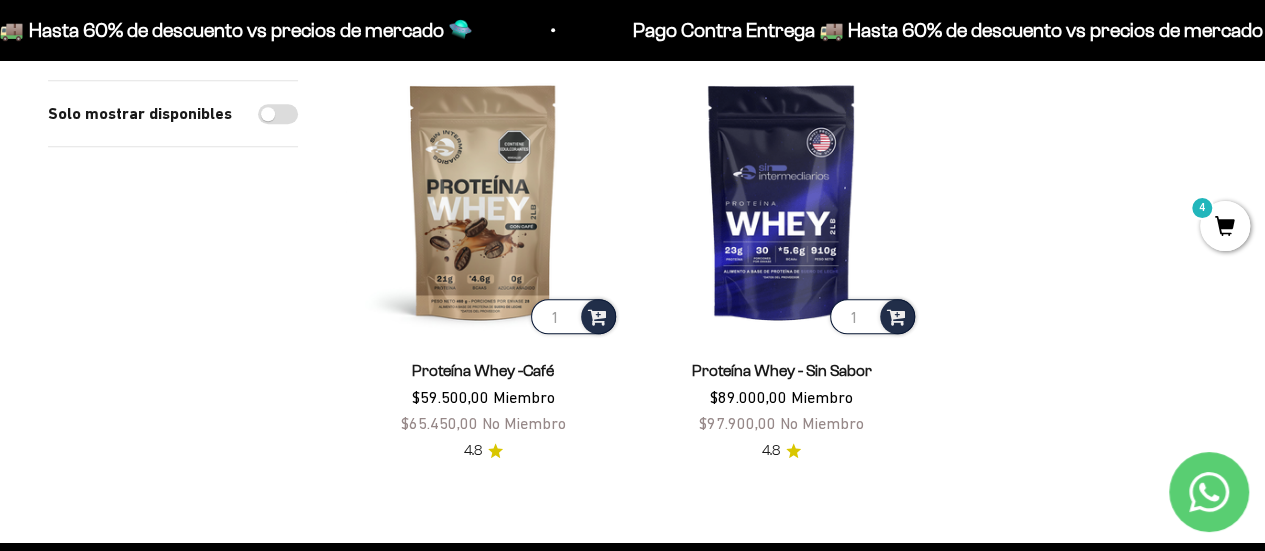 scroll, scrollTop: 700, scrollLeft: 0, axis: vertical 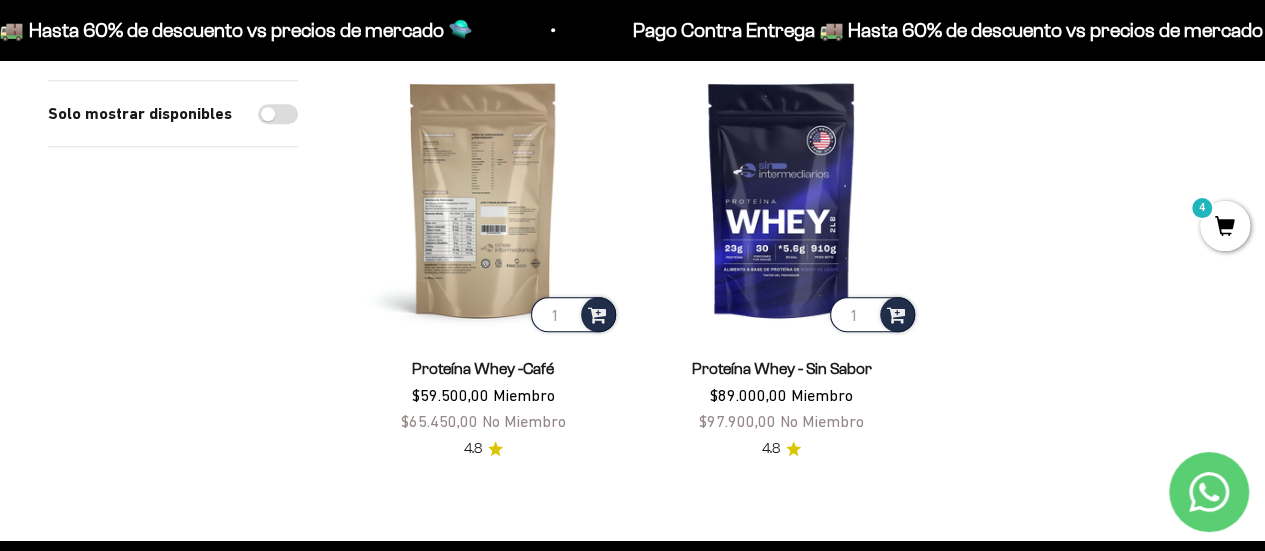 click at bounding box center [483, 199] 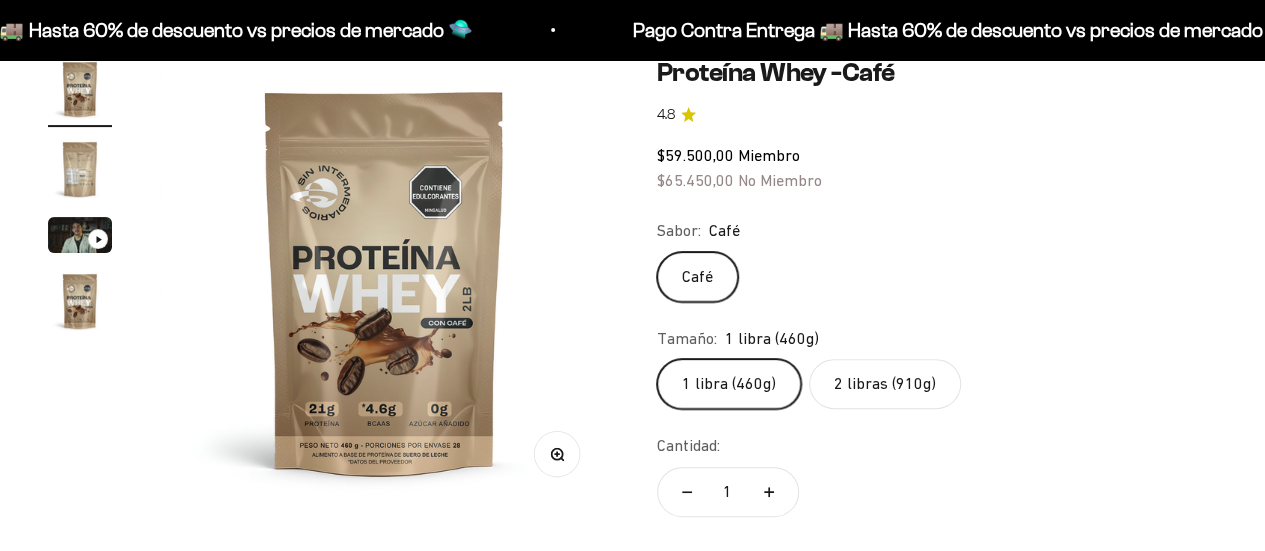 scroll, scrollTop: 200, scrollLeft: 0, axis: vertical 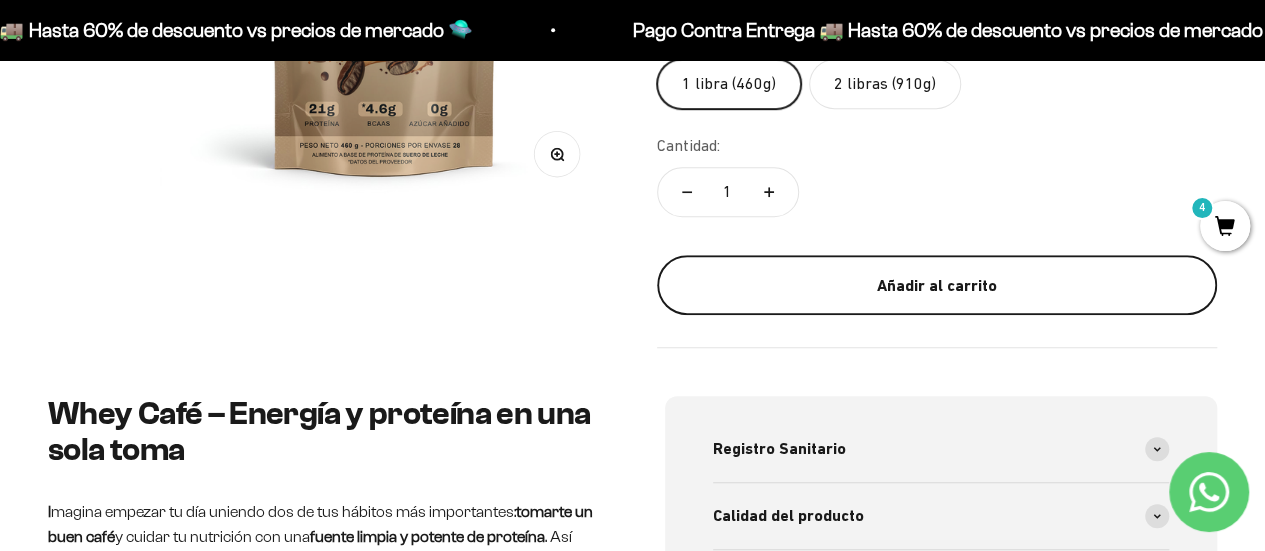 click on "Añadir al carrito" at bounding box center (937, 285) 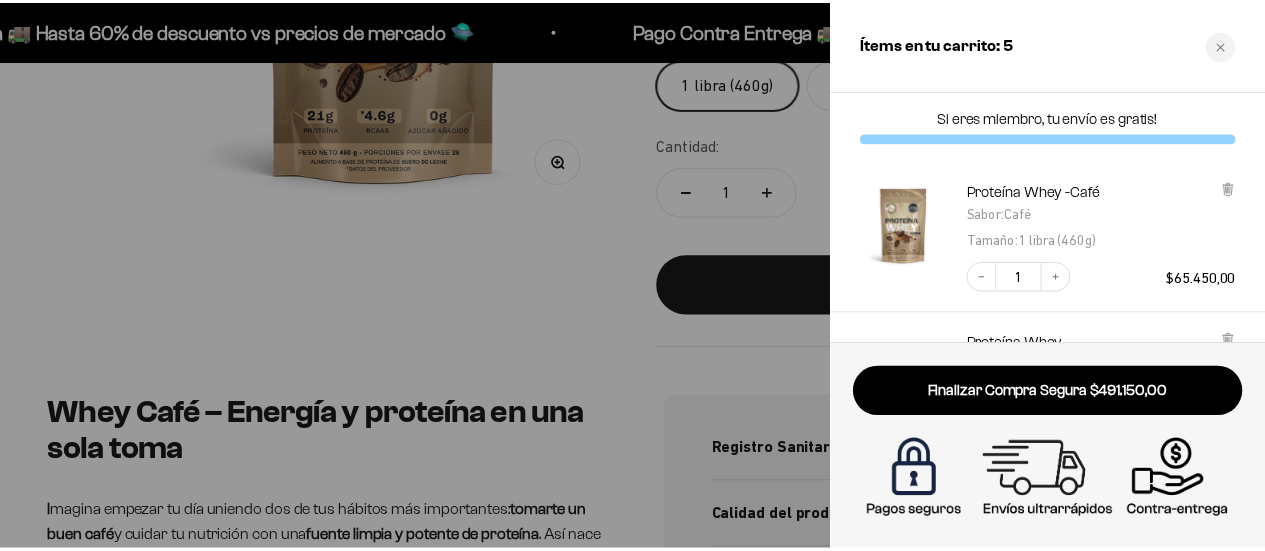 scroll, scrollTop: 0, scrollLeft: 0, axis: both 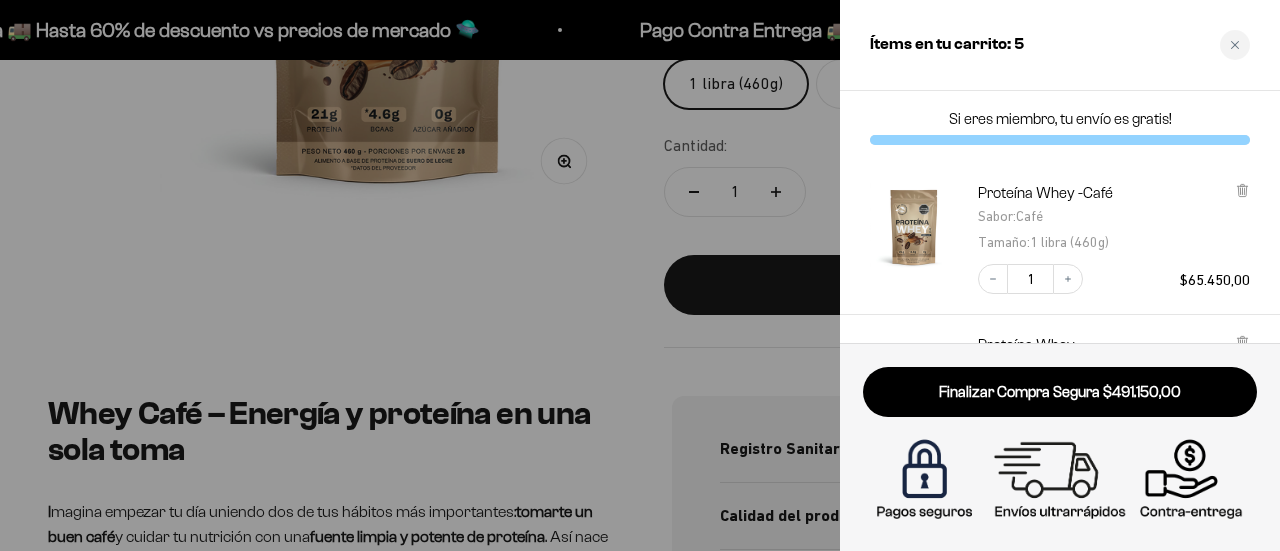 click at bounding box center [640, 275] 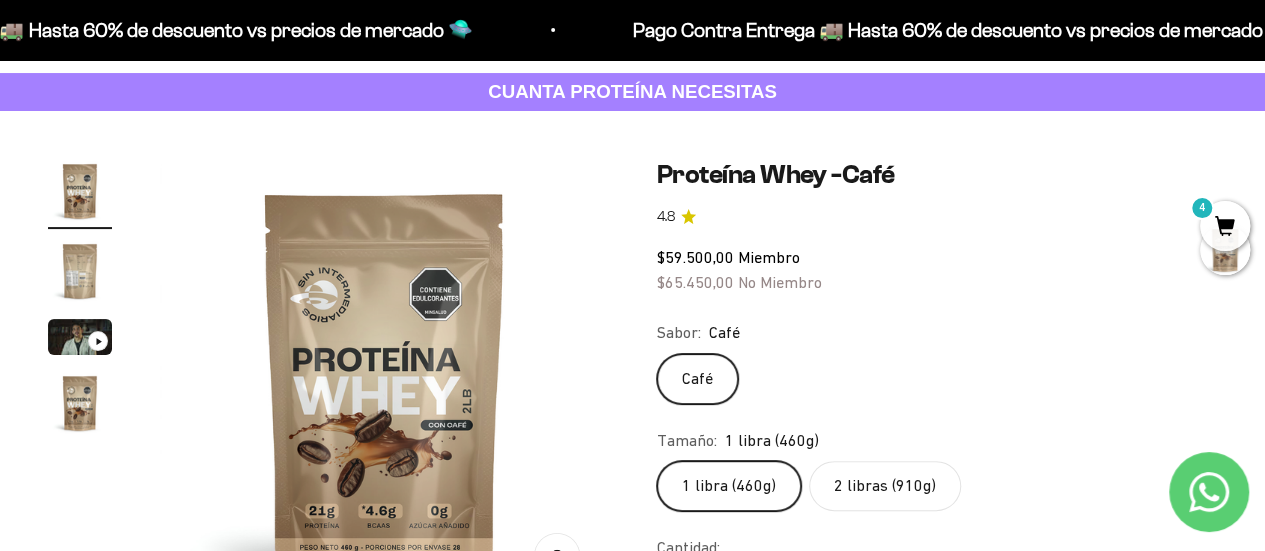 scroll, scrollTop: 0, scrollLeft: 0, axis: both 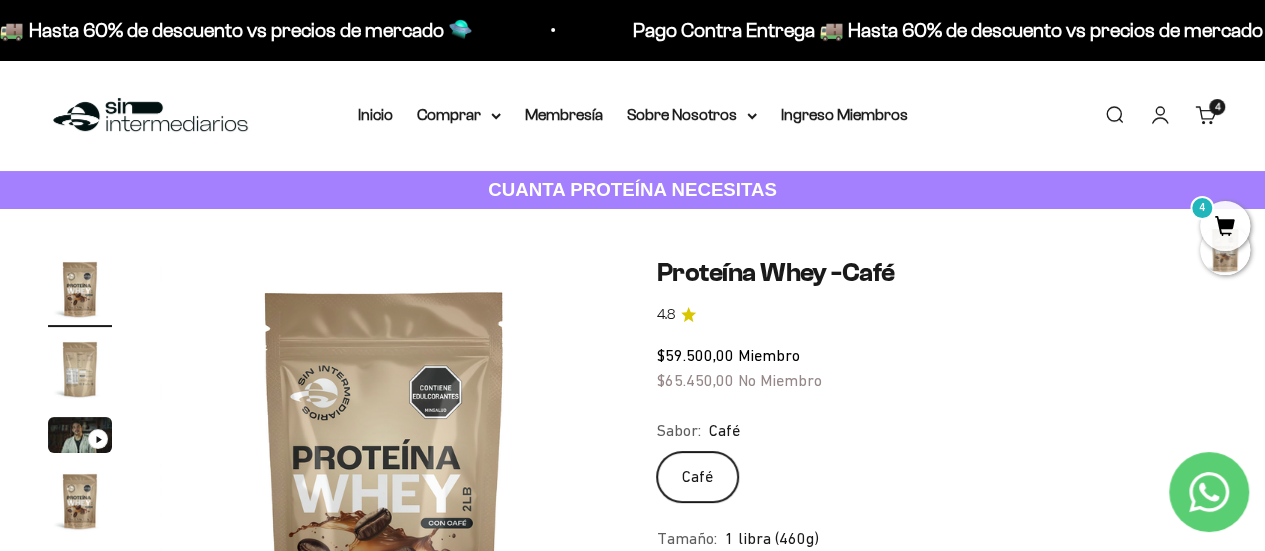 click on "Iniciar sesión" at bounding box center [1160, 115] 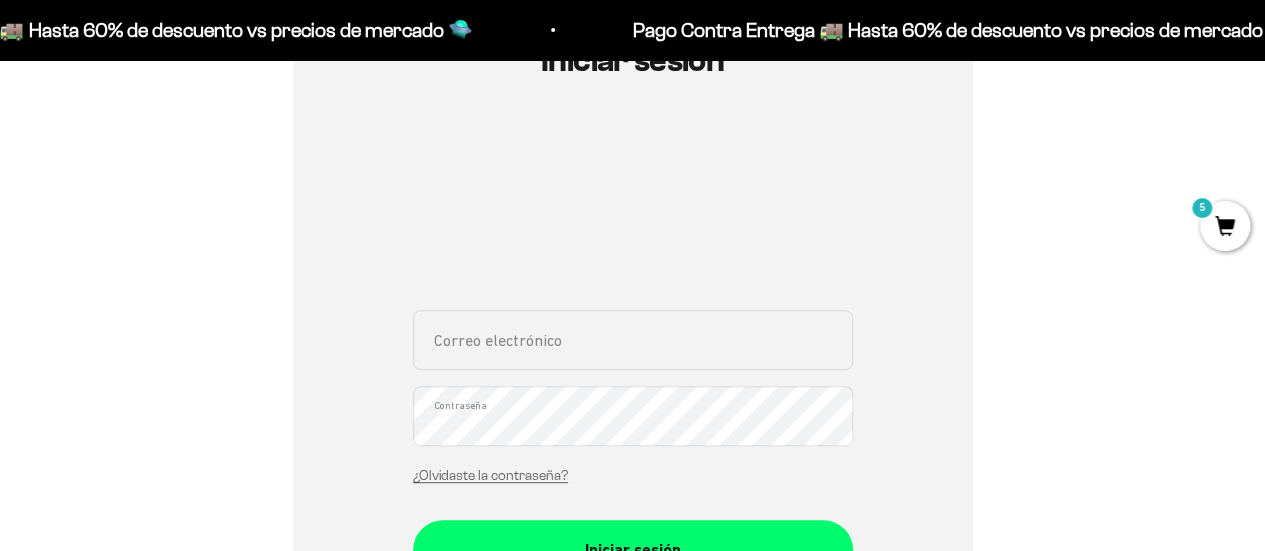 scroll, scrollTop: 300, scrollLeft: 0, axis: vertical 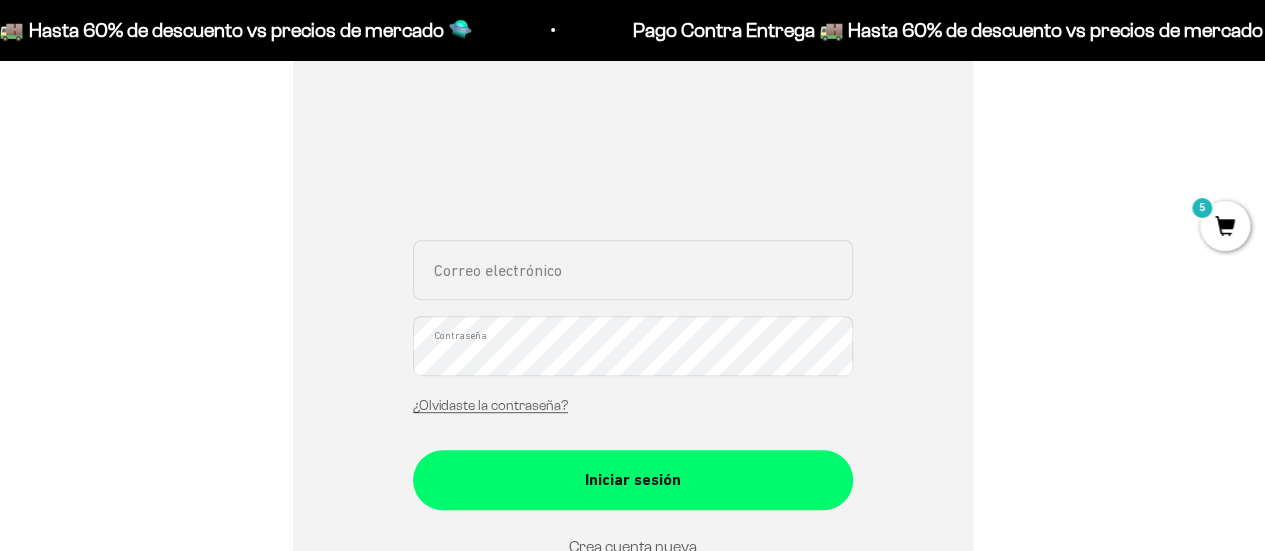click on "Correo electrónico" at bounding box center [633, 270] 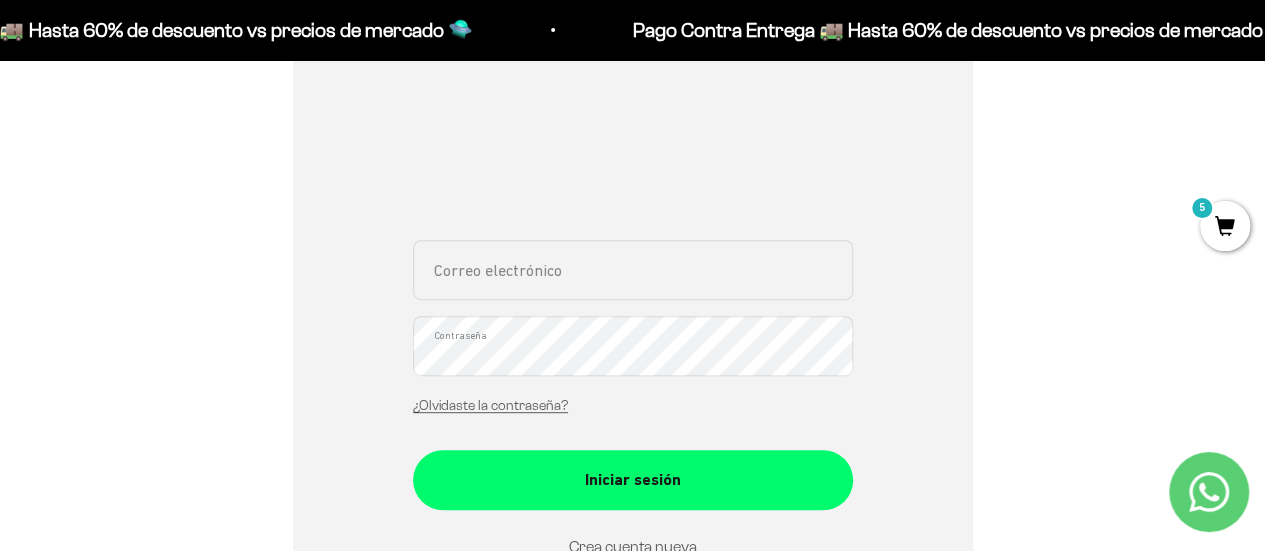 click on "Correo electrónico" at bounding box center [633, 270] 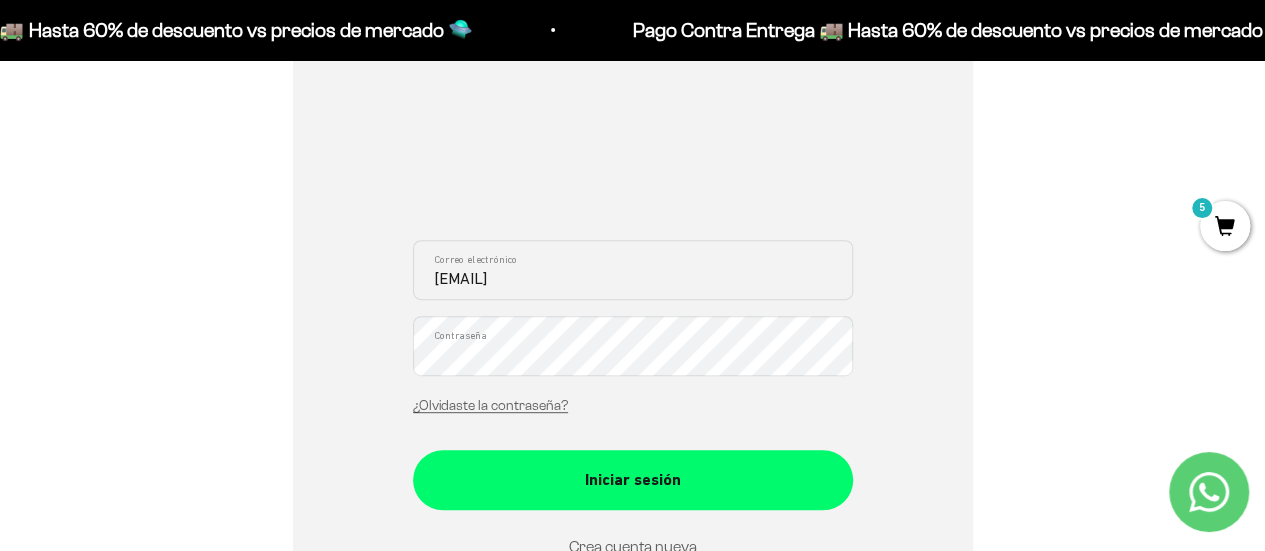 type on "luiskamilofg@gmail.com" 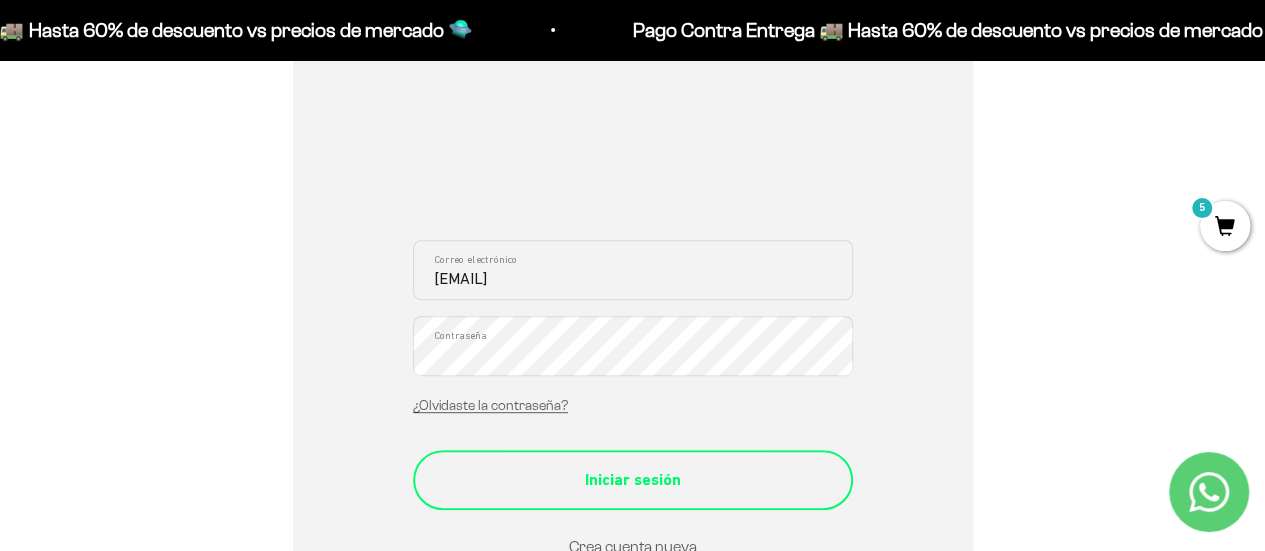 click on "Iniciar sesión" at bounding box center [633, 480] 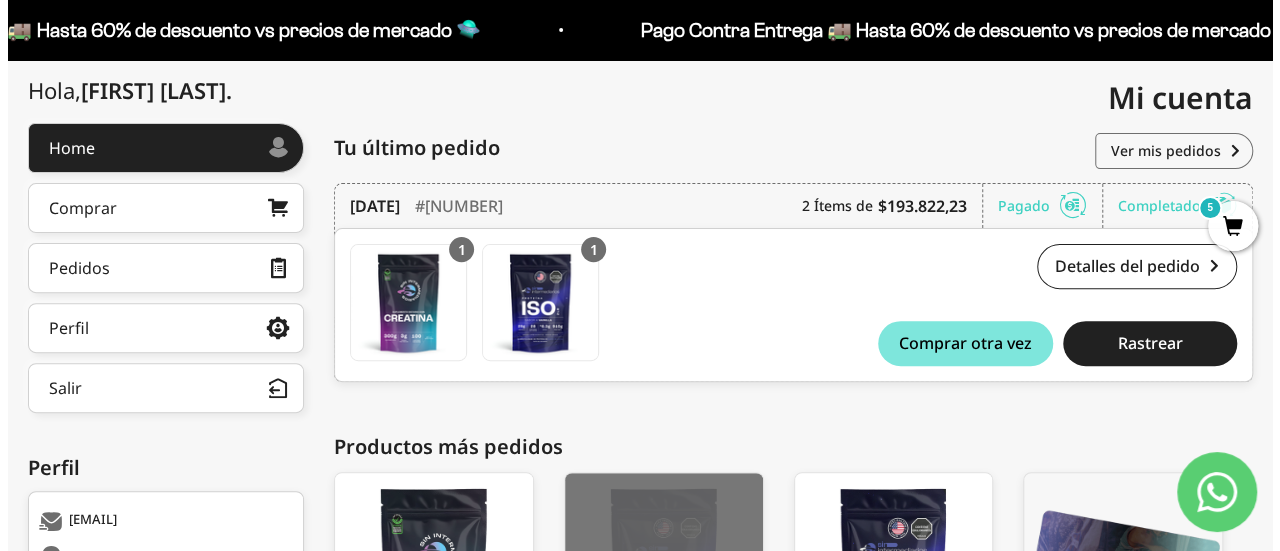 scroll, scrollTop: 0, scrollLeft: 0, axis: both 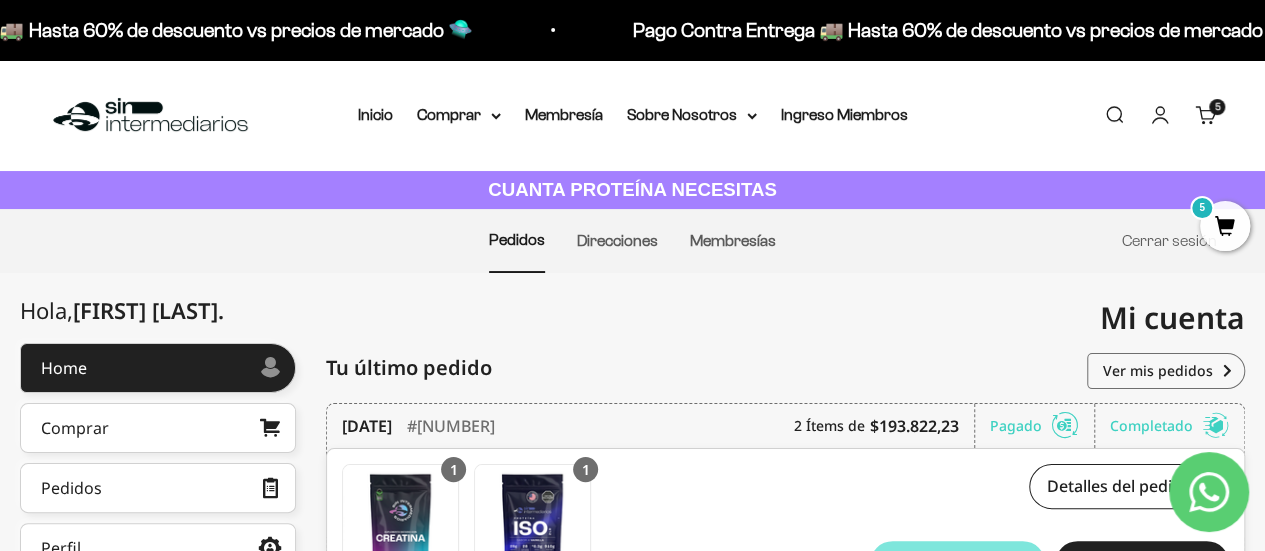 click on "Carrito
5 artículos
5" at bounding box center (1206, 115) 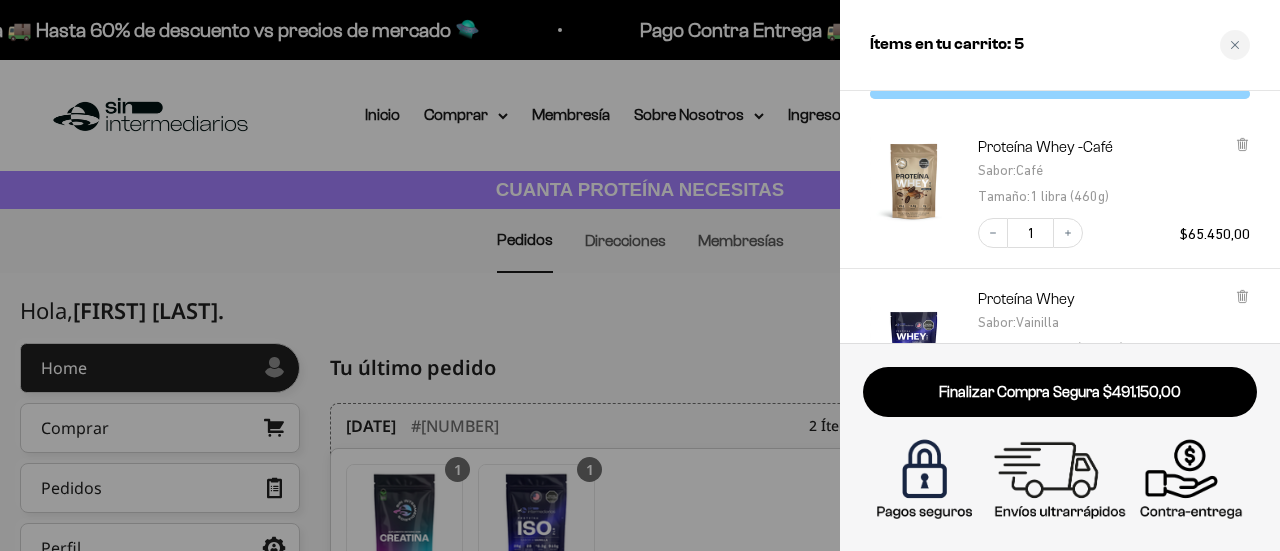 scroll, scrollTop: 0, scrollLeft: 0, axis: both 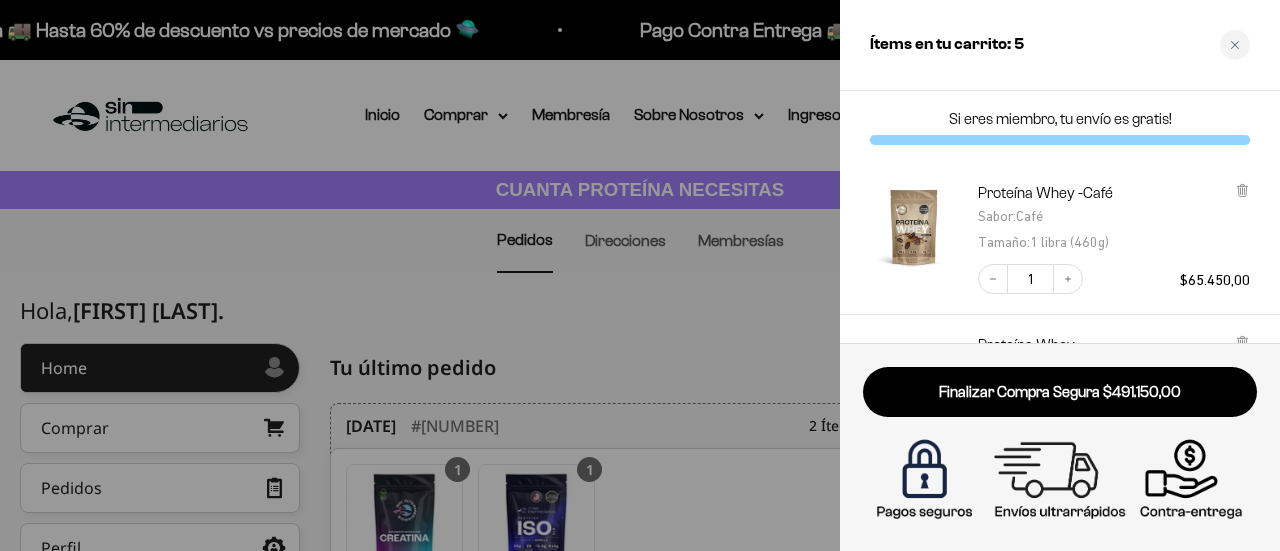 click at bounding box center [914, 227] 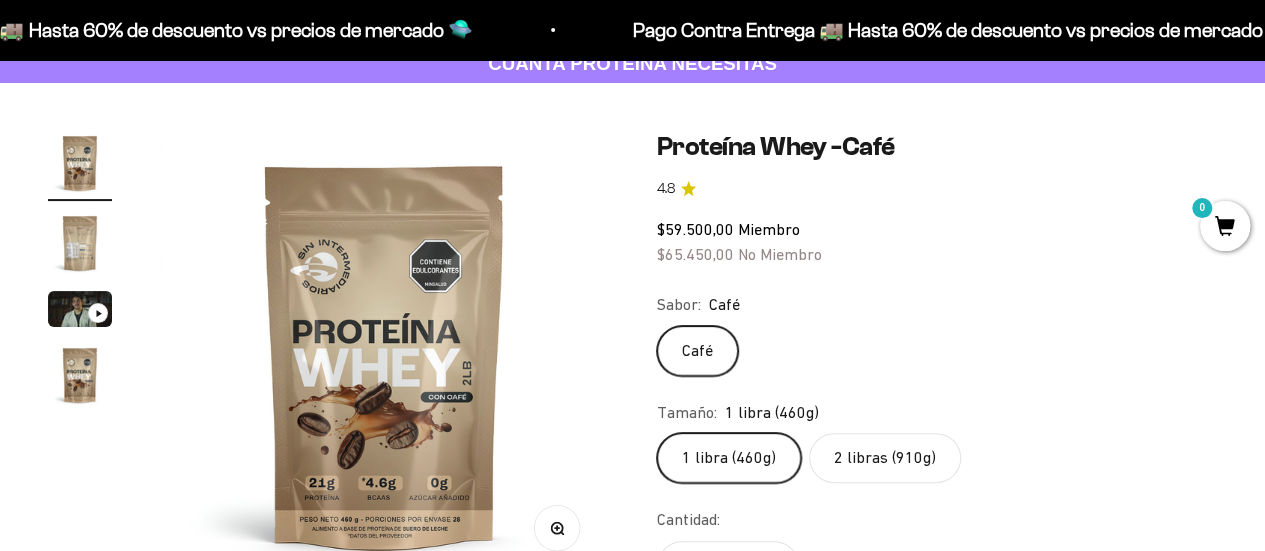 scroll, scrollTop: 100, scrollLeft: 0, axis: vertical 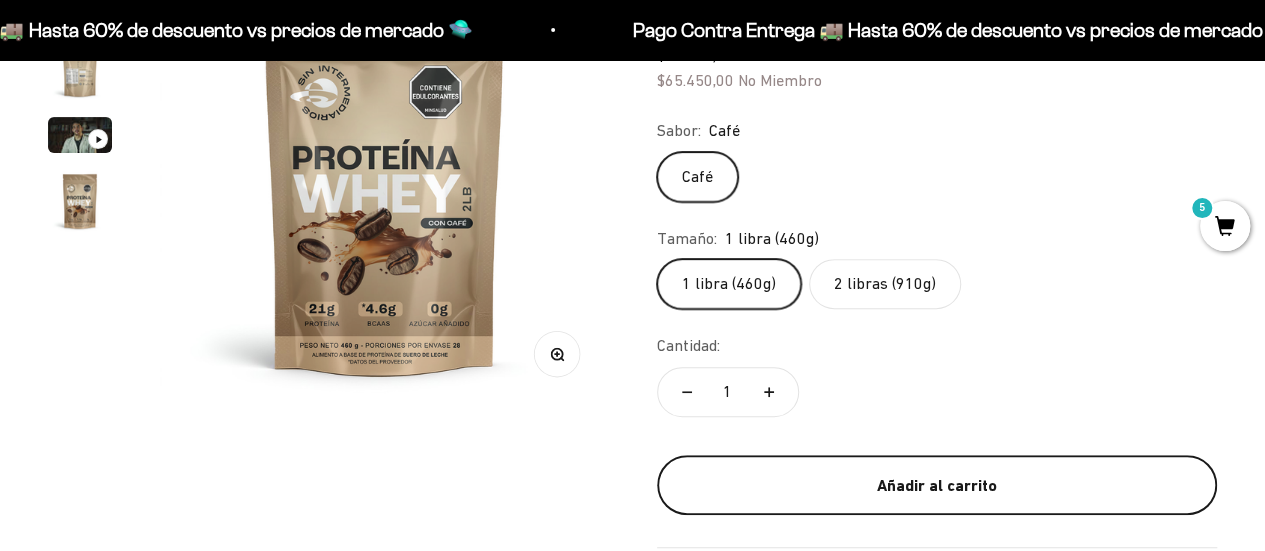 click on "Añadir al carrito" at bounding box center (937, 486) 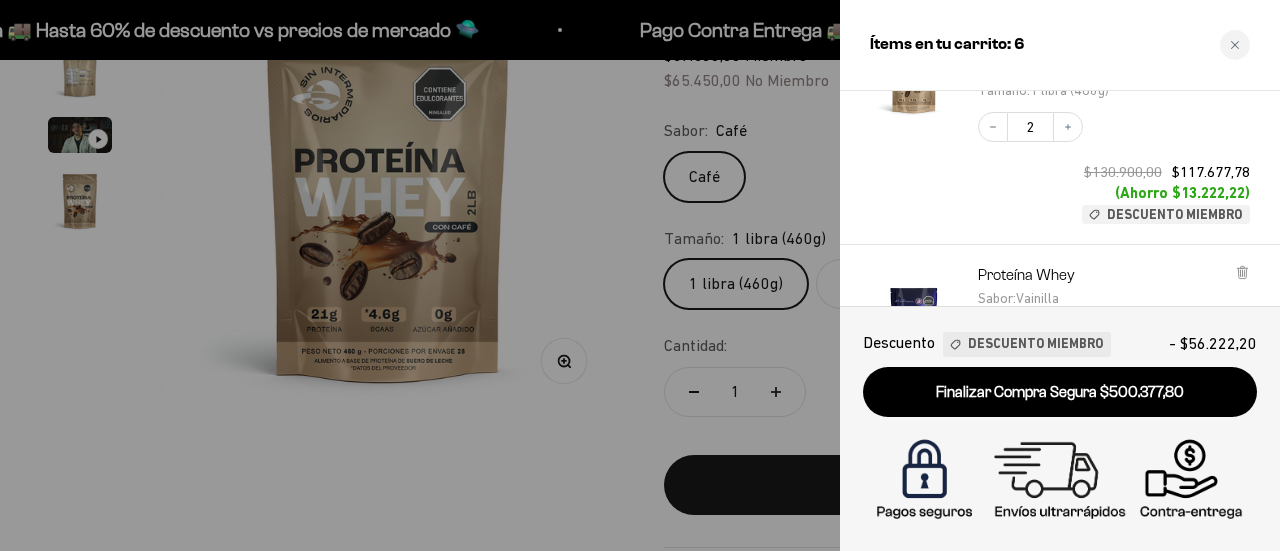 scroll, scrollTop: 0, scrollLeft: 0, axis: both 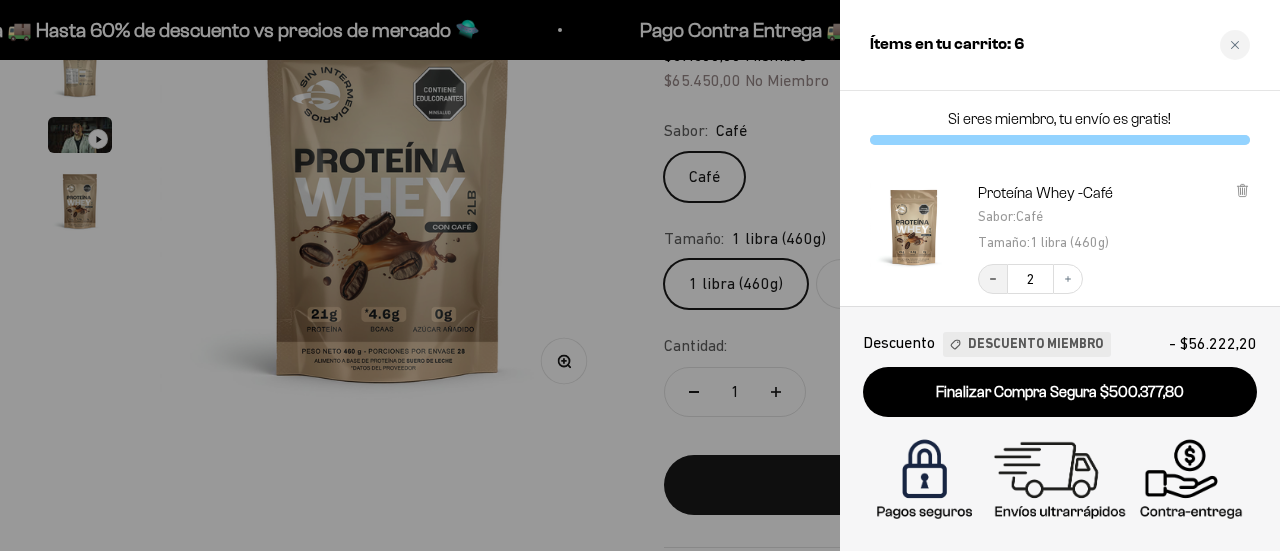 click on "Decrease quantity" at bounding box center (993, 279) 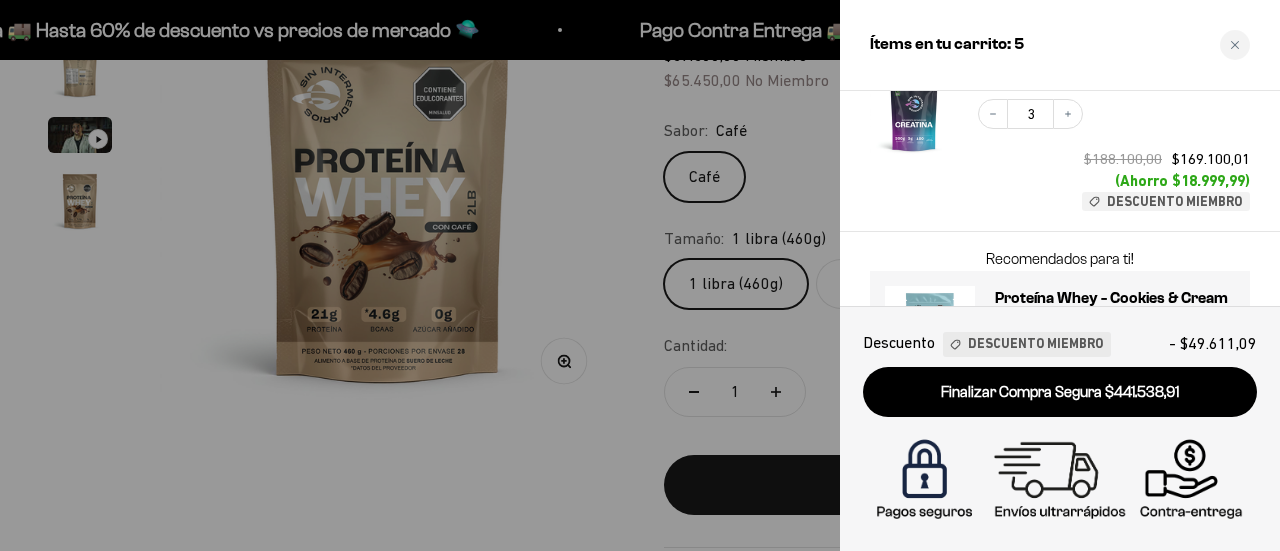 scroll, scrollTop: 580, scrollLeft: 0, axis: vertical 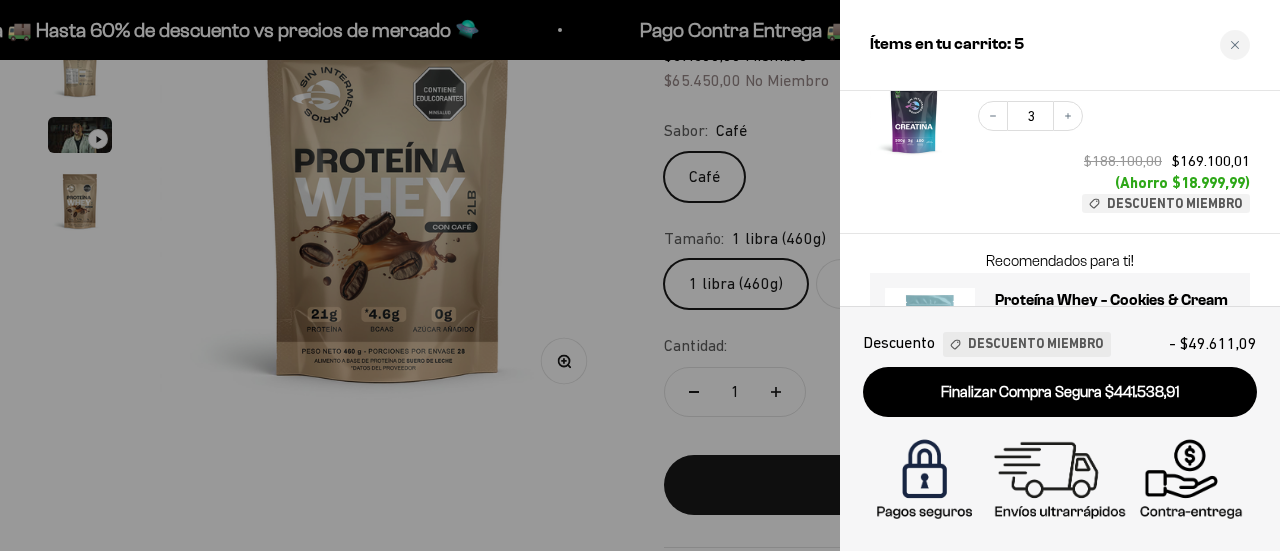 click at bounding box center [640, 275] 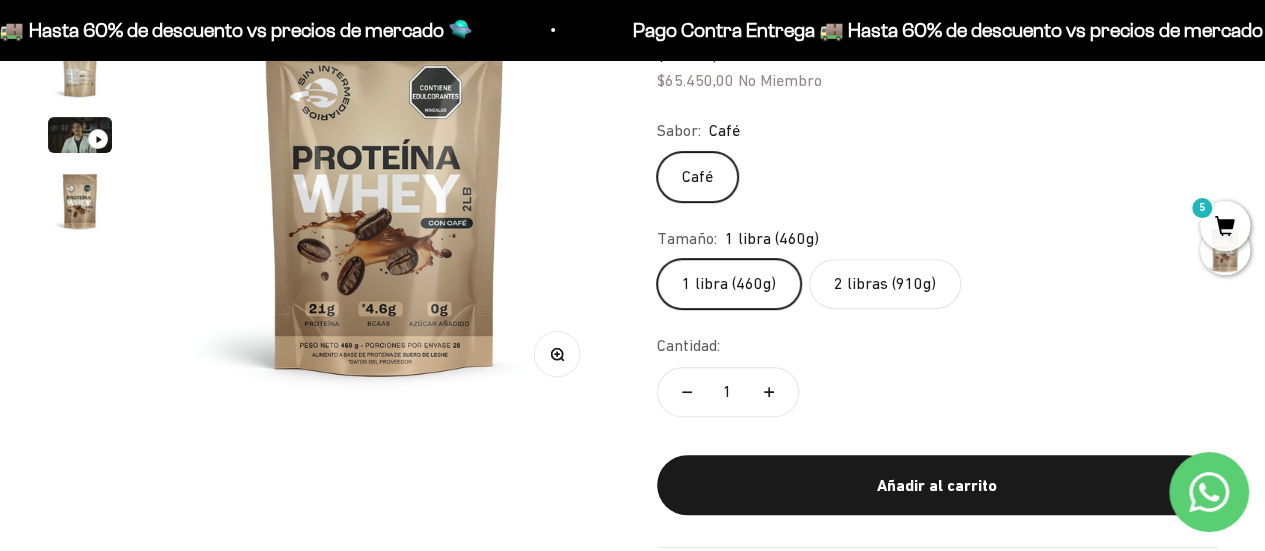 click on "5" at bounding box center (1225, 226) 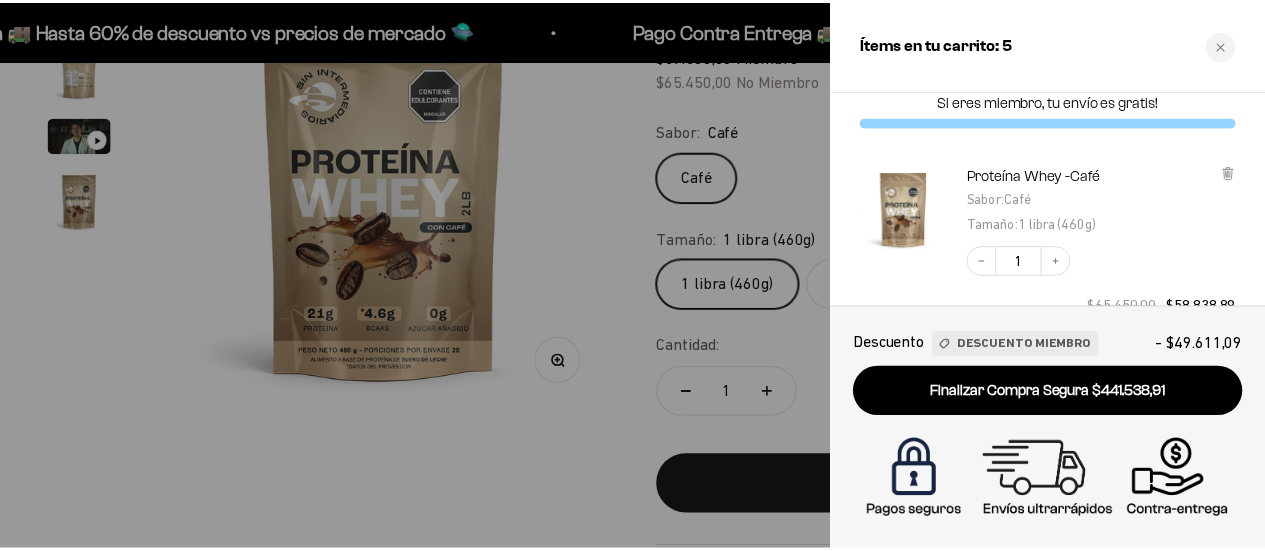 scroll, scrollTop: 0, scrollLeft: 0, axis: both 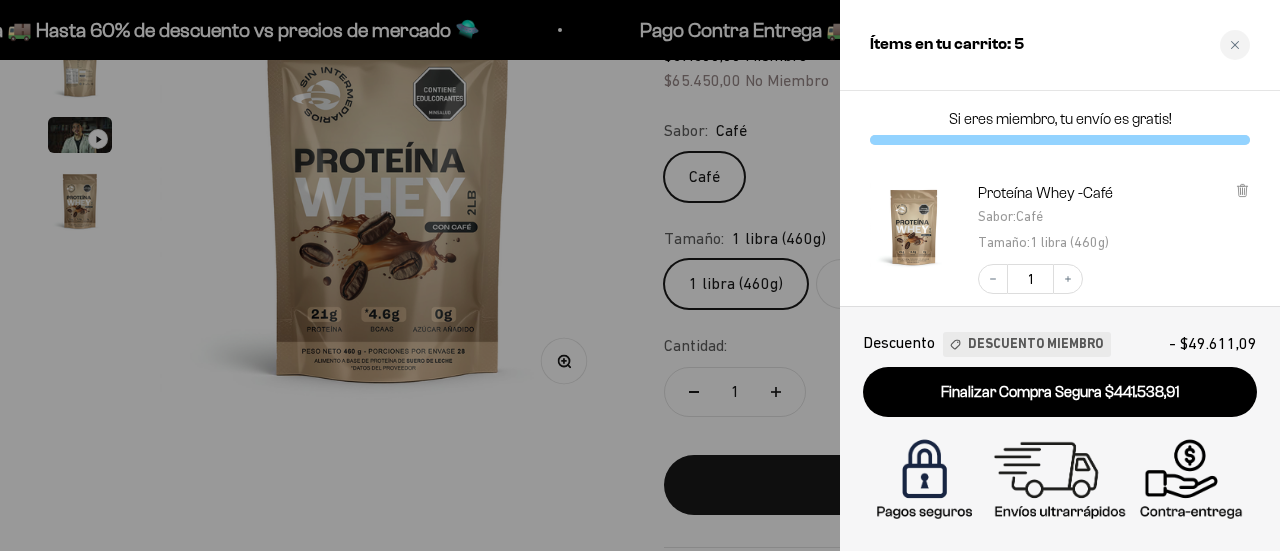 click at bounding box center [640, 275] 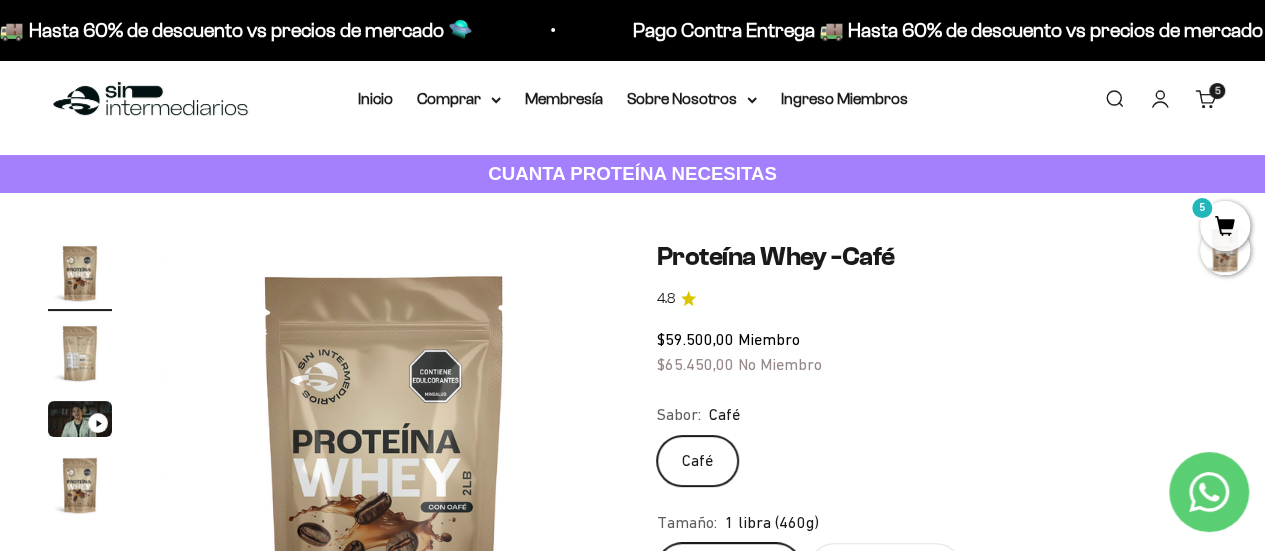 scroll, scrollTop: 0, scrollLeft: 0, axis: both 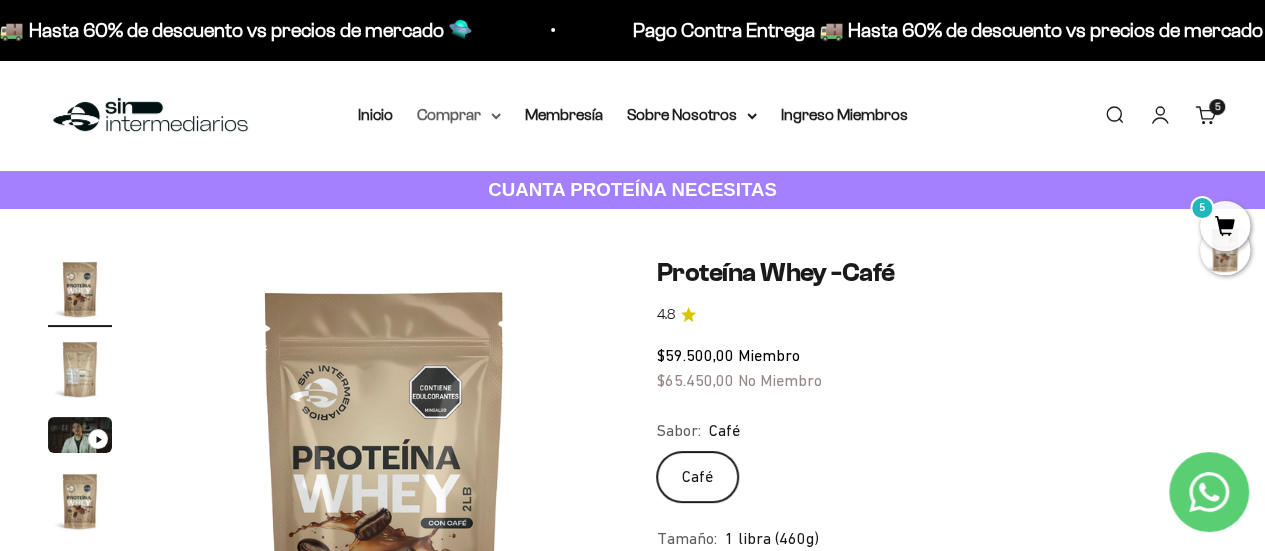 click on "Comprar" at bounding box center [459, 115] 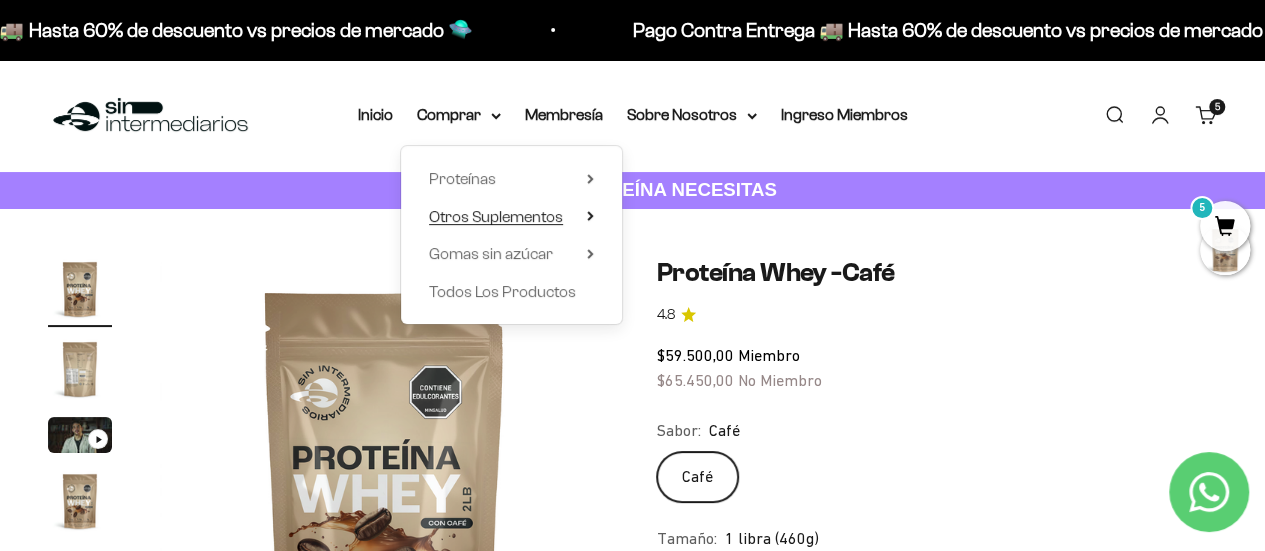click 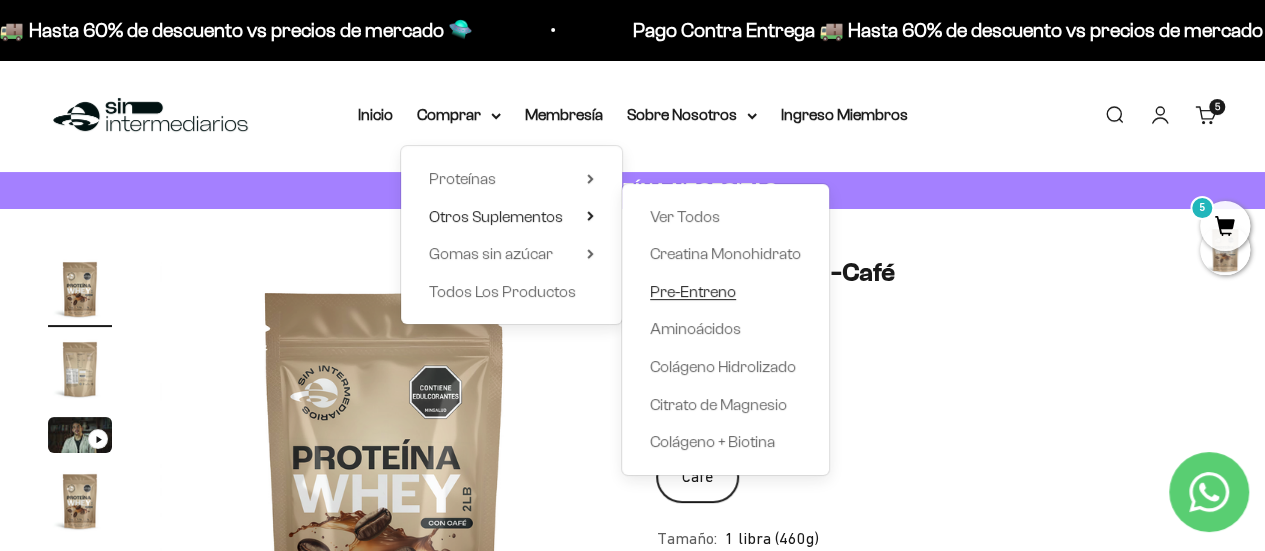 click on "Pre-Entreno" at bounding box center (693, 291) 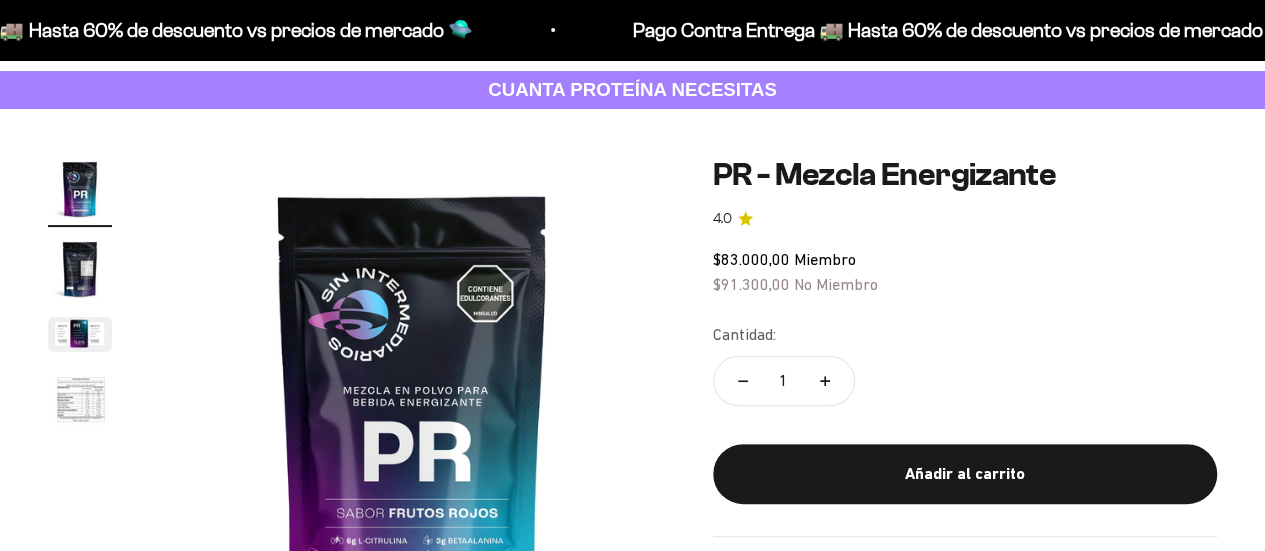 scroll, scrollTop: 0, scrollLeft: 0, axis: both 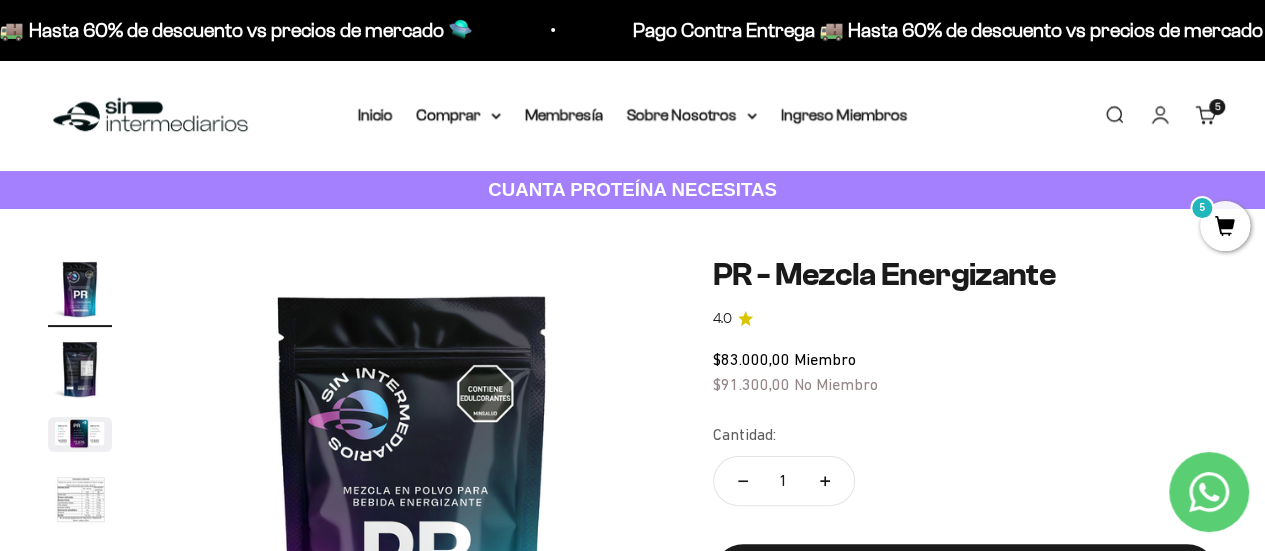 click on "5" at bounding box center [1225, 226] 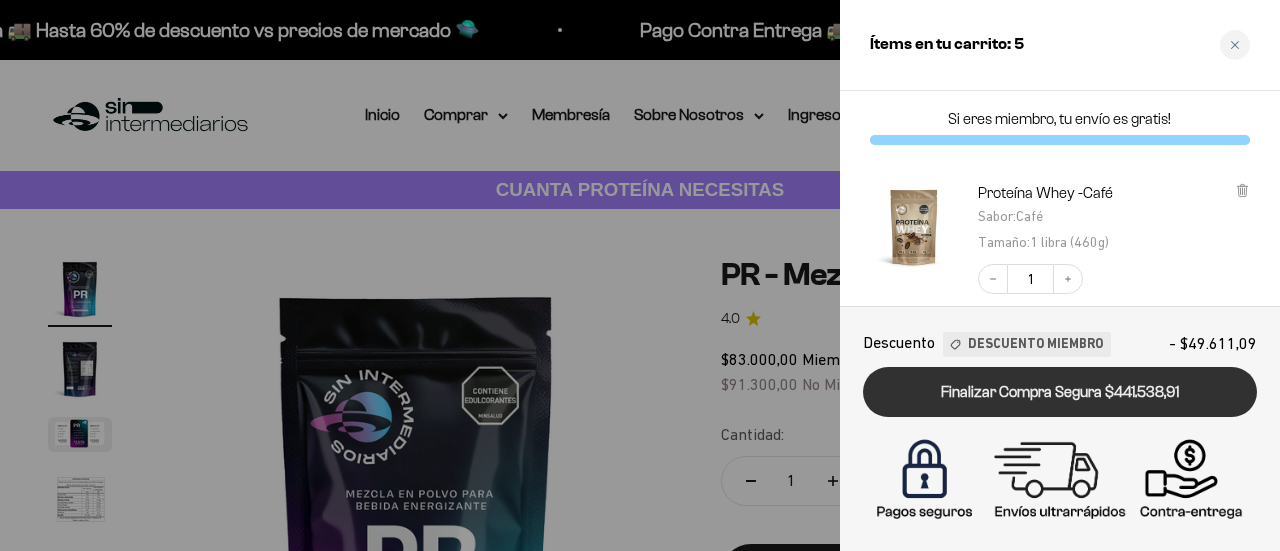click on "Finalizar Compra Segura $441.538,91" at bounding box center [1060, 392] 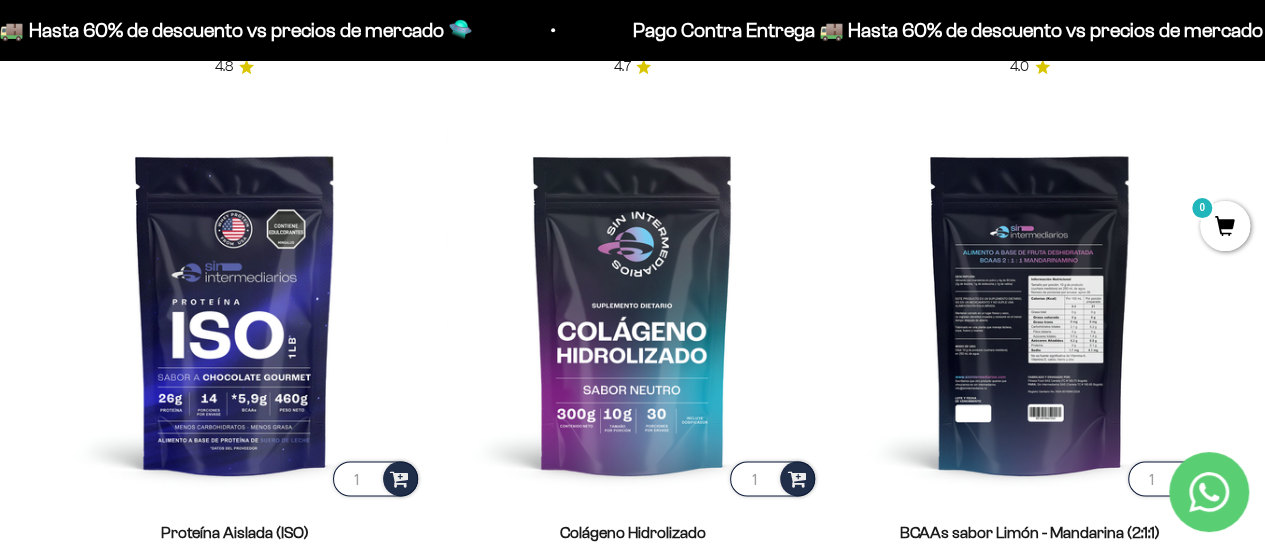 scroll, scrollTop: 1194, scrollLeft: 0, axis: vertical 